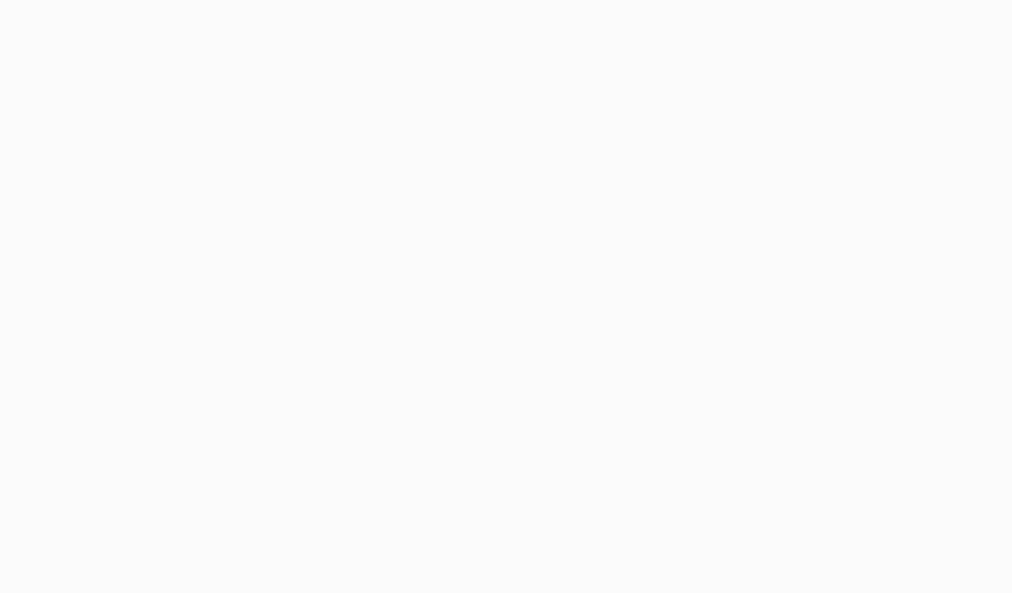 scroll, scrollTop: 0, scrollLeft: 0, axis: both 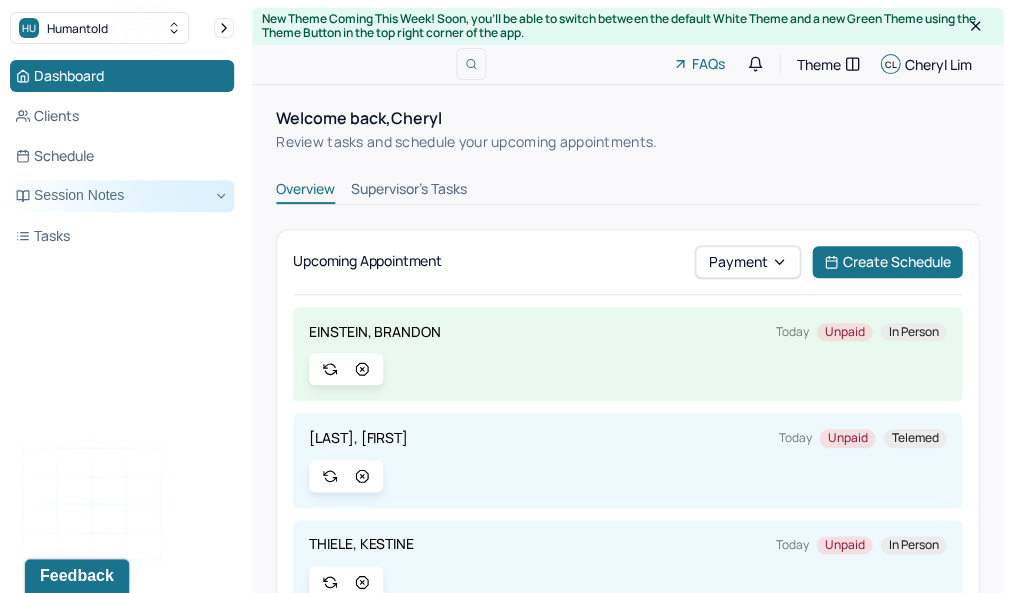click on "Session Notes" at bounding box center [122, 196] 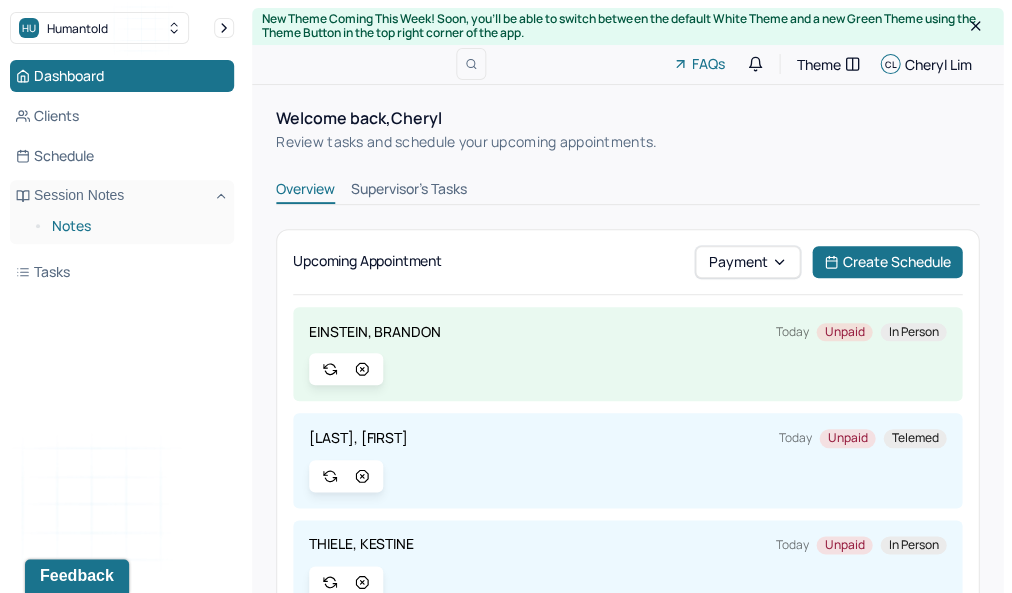click on "Notes" at bounding box center [135, 226] 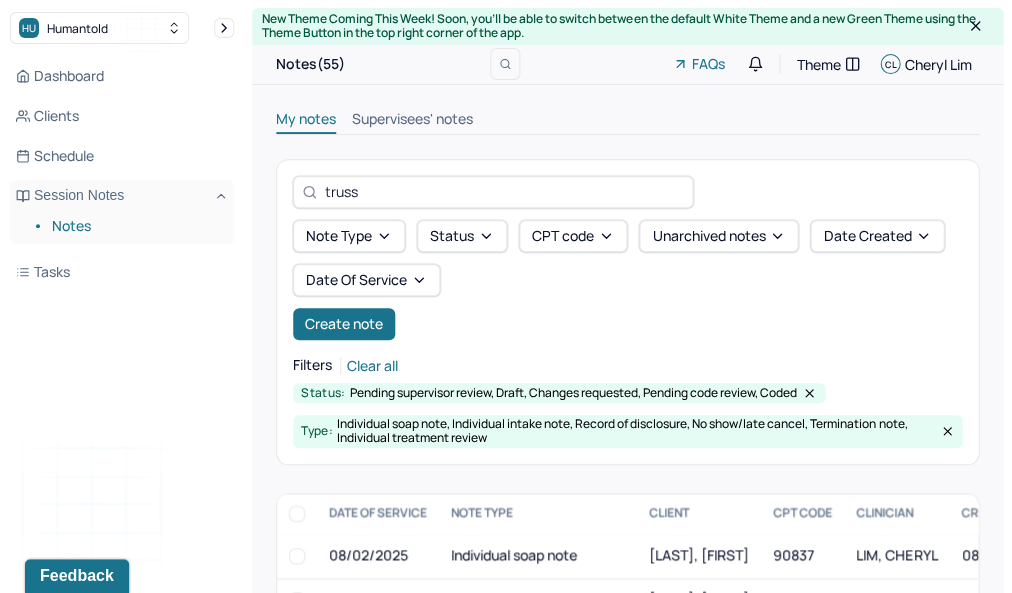 scroll, scrollTop: 0, scrollLeft: 0, axis: both 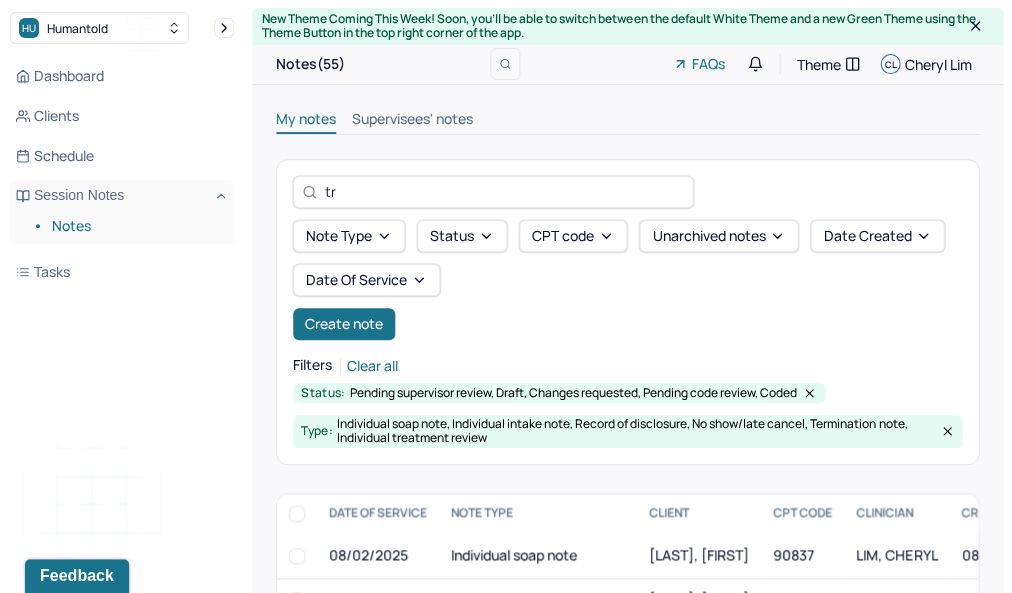 type on "t" 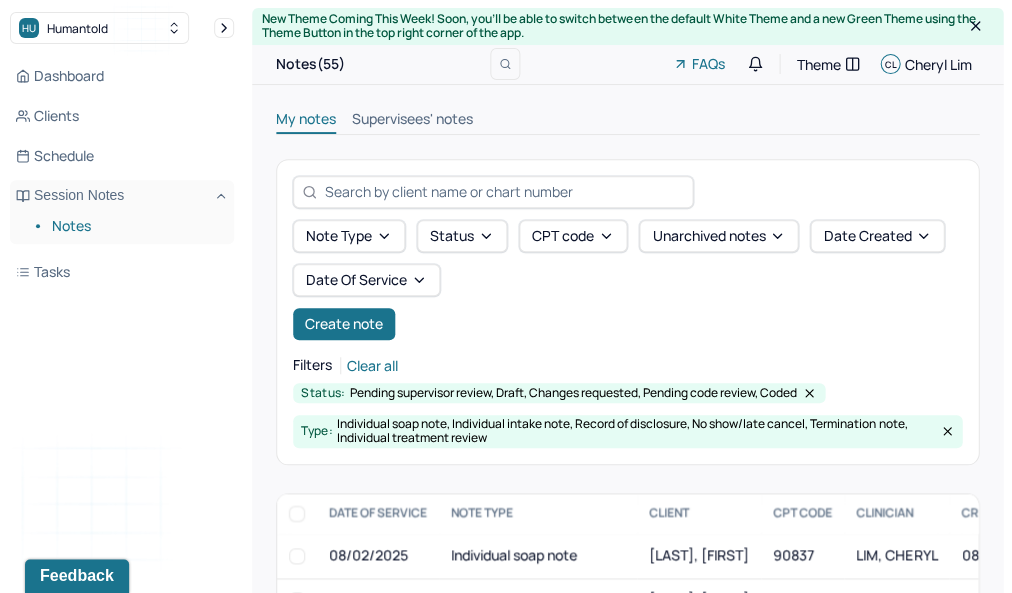 type on "=" 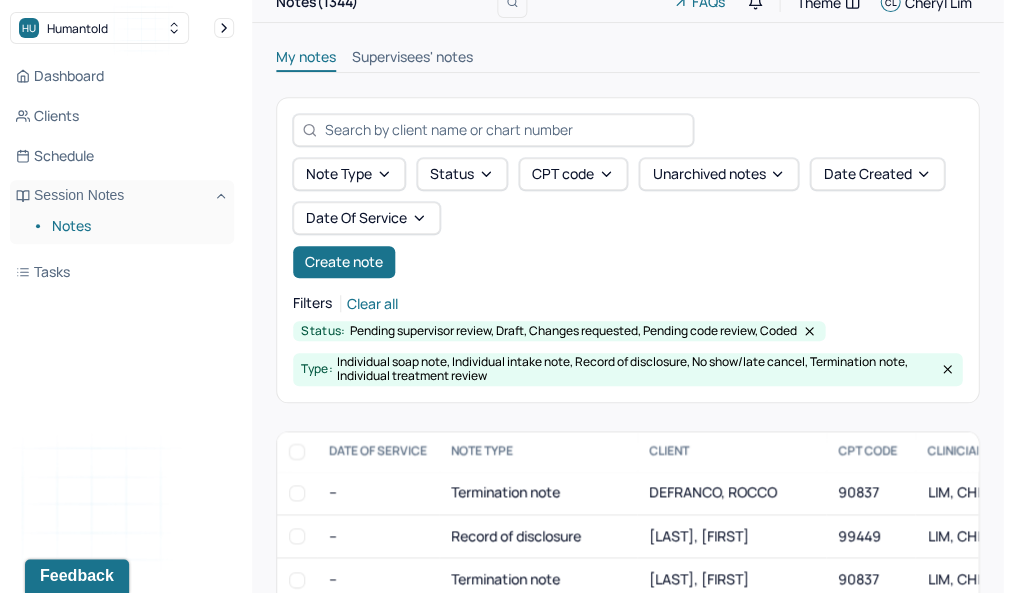 scroll, scrollTop: 156, scrollLeft: 0, axis: vertical 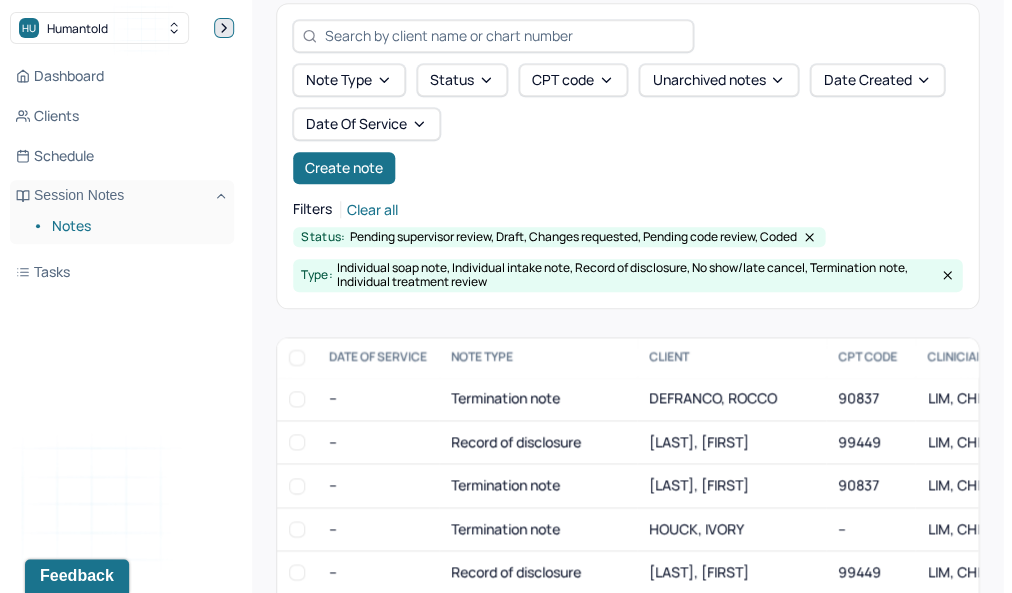 type 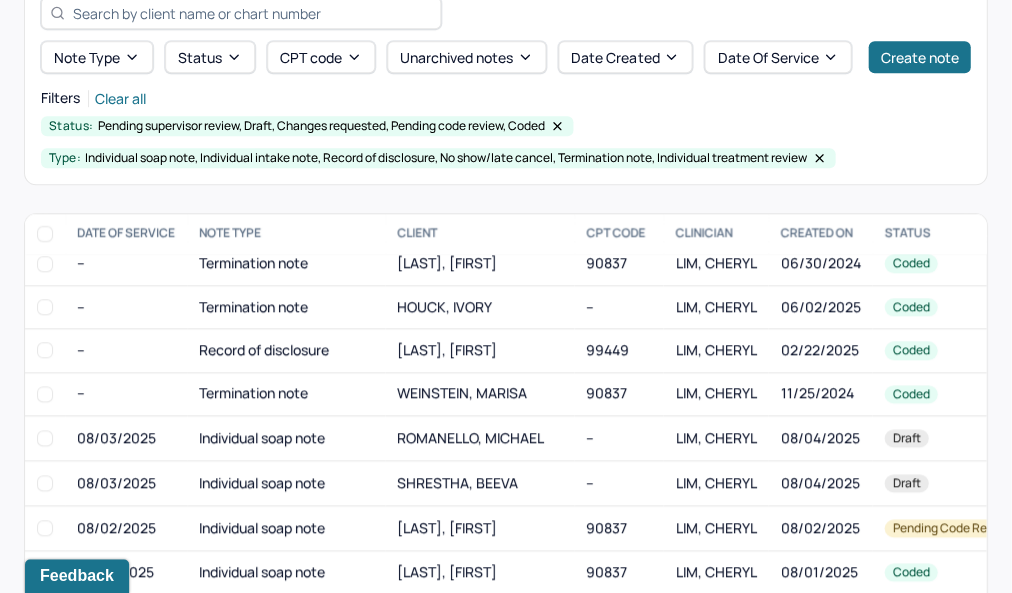 scroll, scrollTop: 96, scrollLeft: 0, axis: vertical 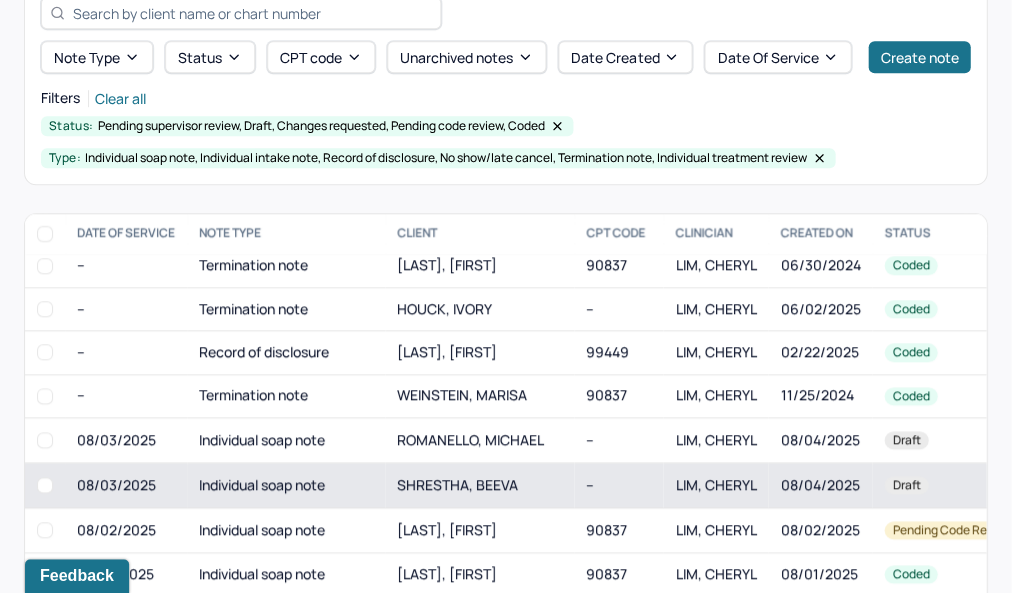 click on "SHRESTHA, BEEVA" at bounding box center (457, 484) 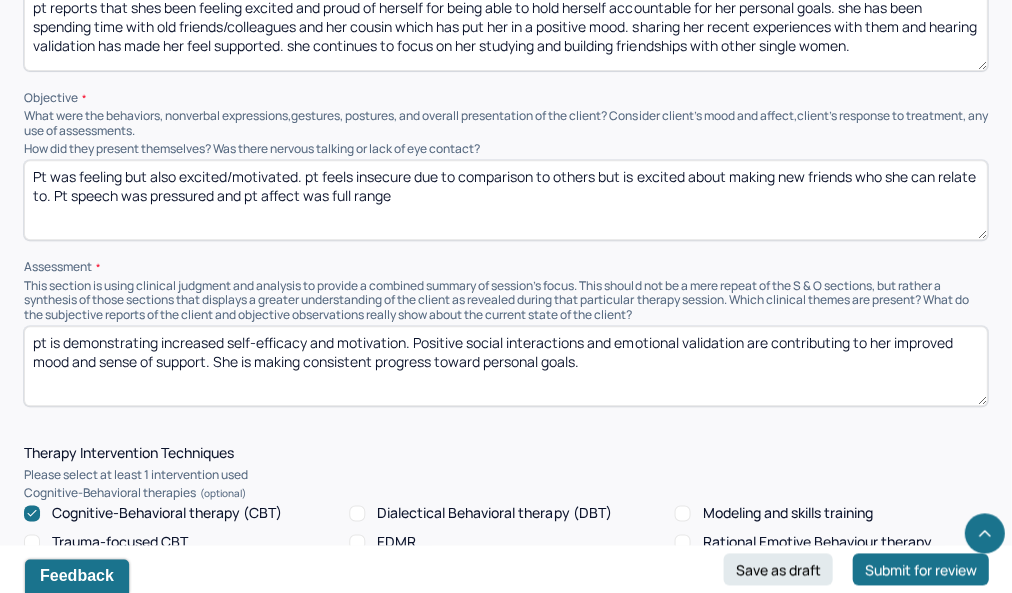 scroll, scrollTop: 1324, scrollLeft: 0, axis: vertical 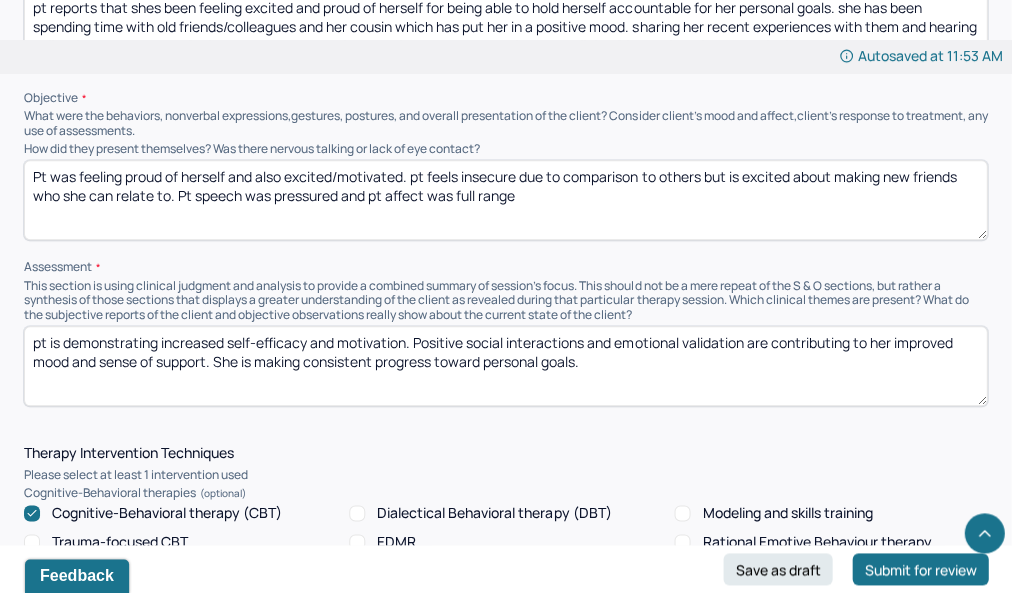 click on "Pt was feeling proud of herself and also excited/motivated. pt feels insecure due to comparison to others but is excited about making new friends who she can relate to. Pt speech was pressured and pt affect was full range" at bounding box center [505, 200] 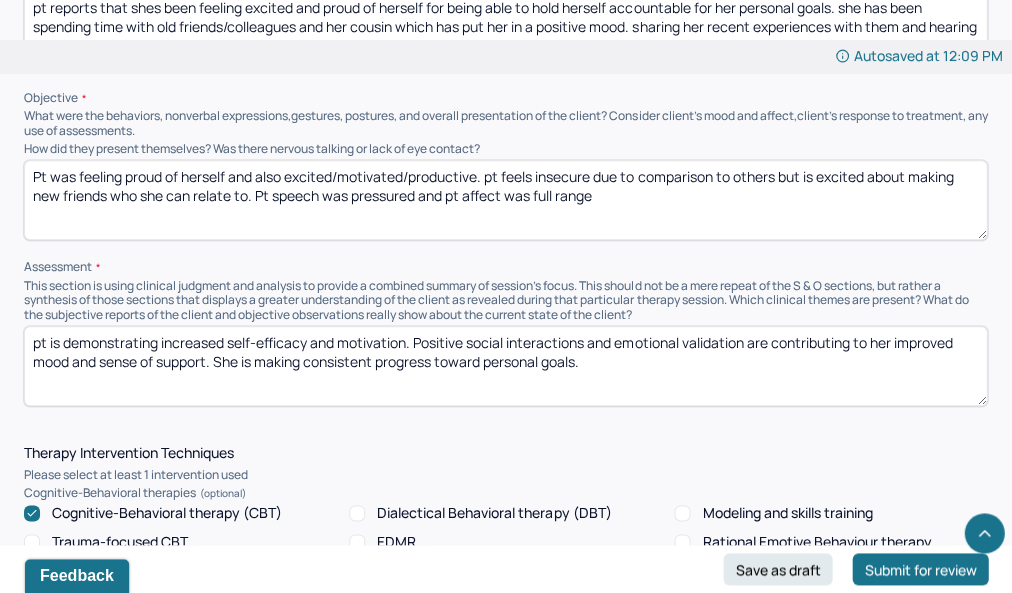 drag, startPoint x: 543, startPoint y: 186, endPoint x: 818, endPoint y: 191, distance: 275.04544 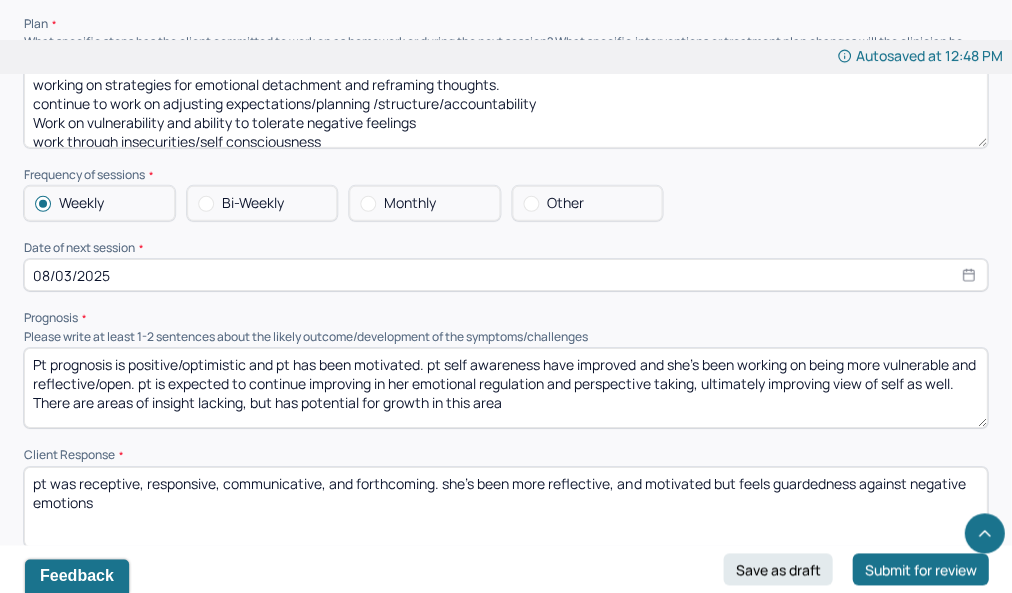 scroll, scrollTop: 2133, scrollLeft: 0, axis: vertical 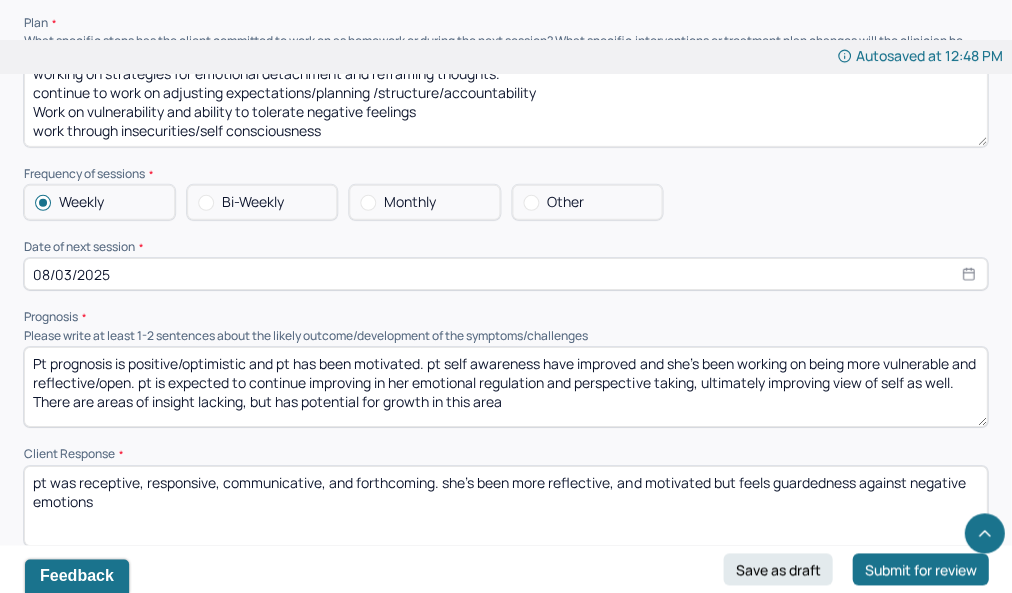type on "Pt was feeling proud of herself and also excited/motivated/productive. pt feels  excited about making new friends who she can relate to. Pt speech was pressured and pt affect was full range" 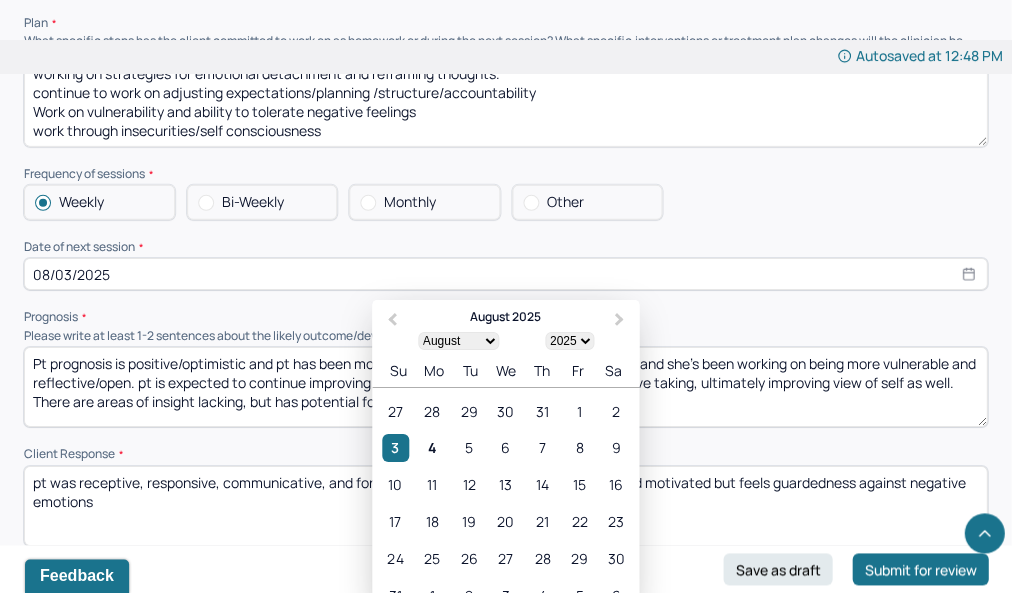 click on "08/03/2025" at bounding box center (505, 274) 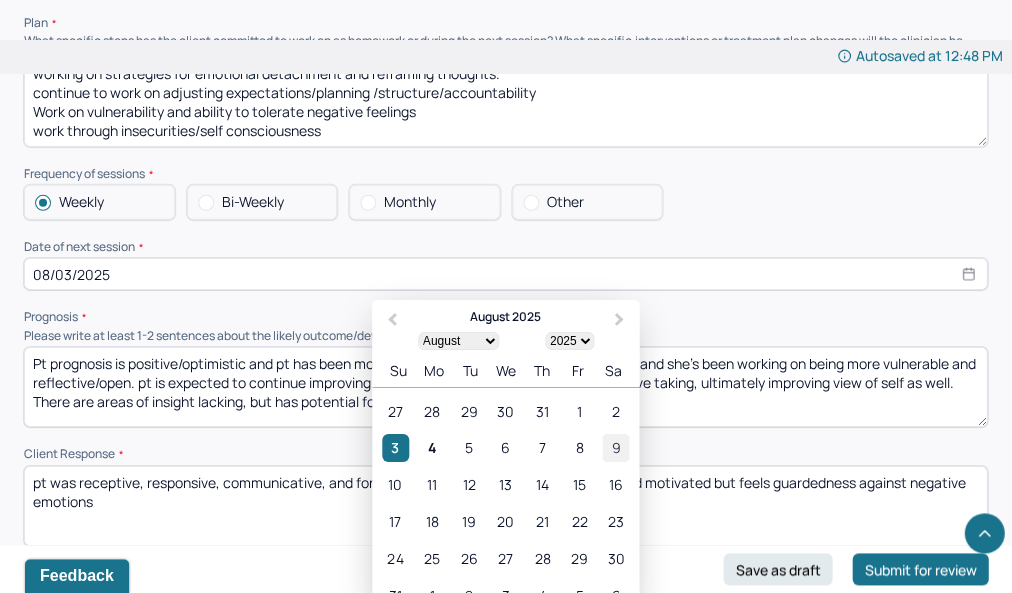click on "9" at bounding box center (615, 448) 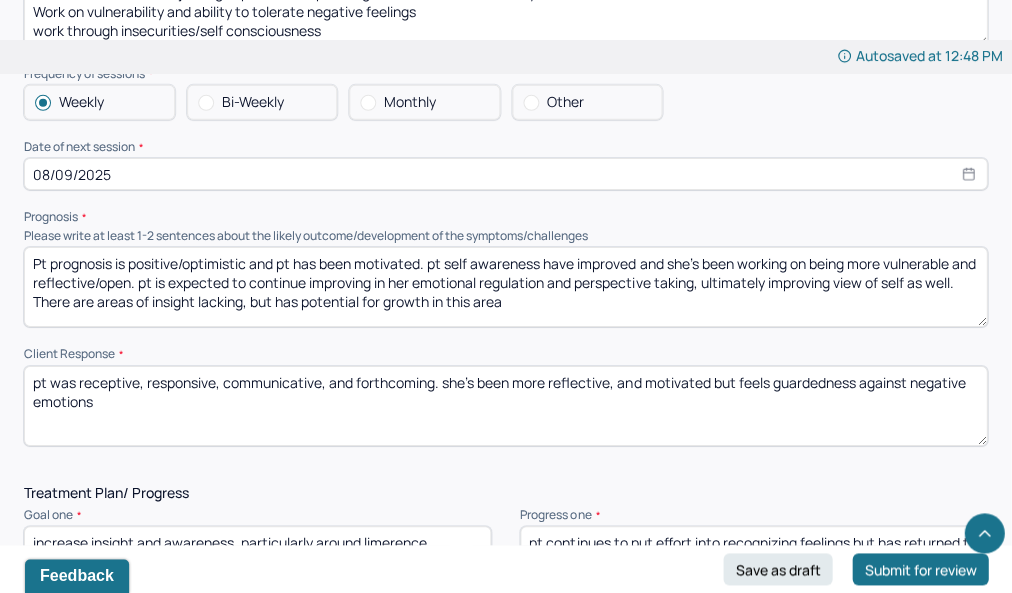 scroll, scrollTop: 2281, scrollLeft: 0, axis: vertical 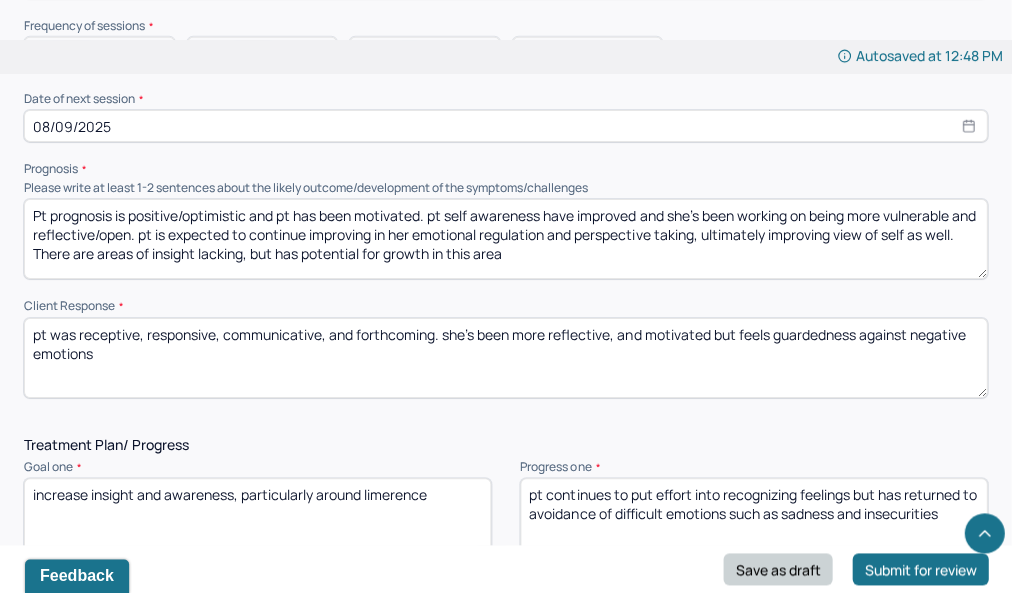 click on "Save as draft" at bounding box center (777, 569) 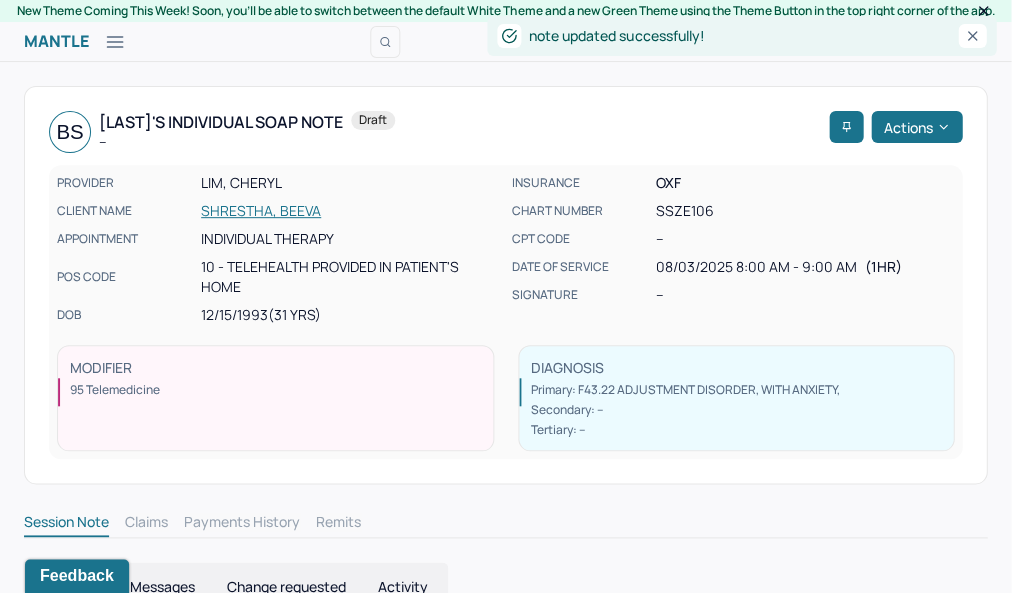 scroll, scrollTop: 0, scrollLeft: 0, axis: both 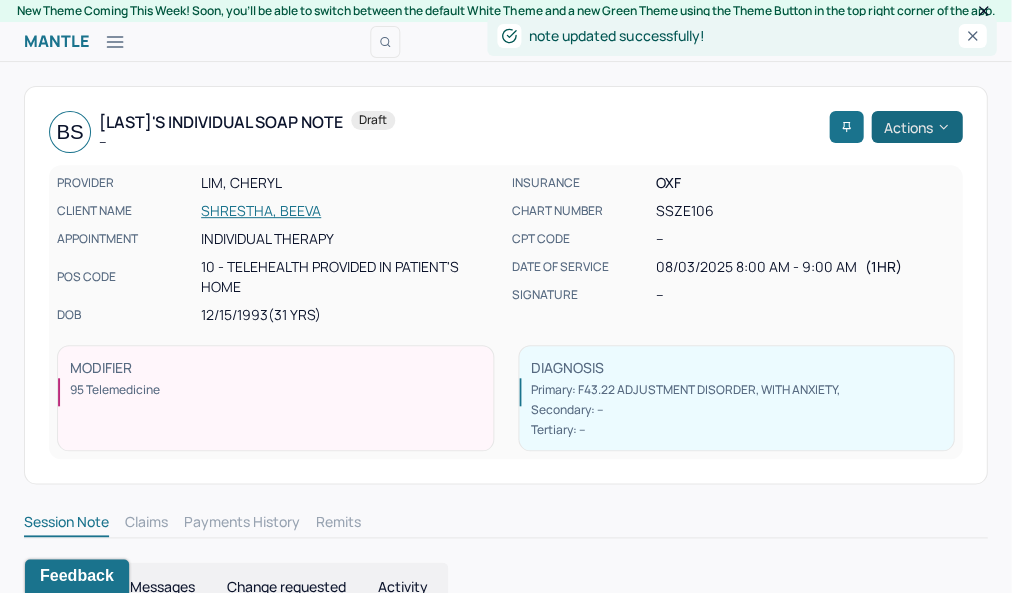 click on "Actions" at bounding box center [916, 127] 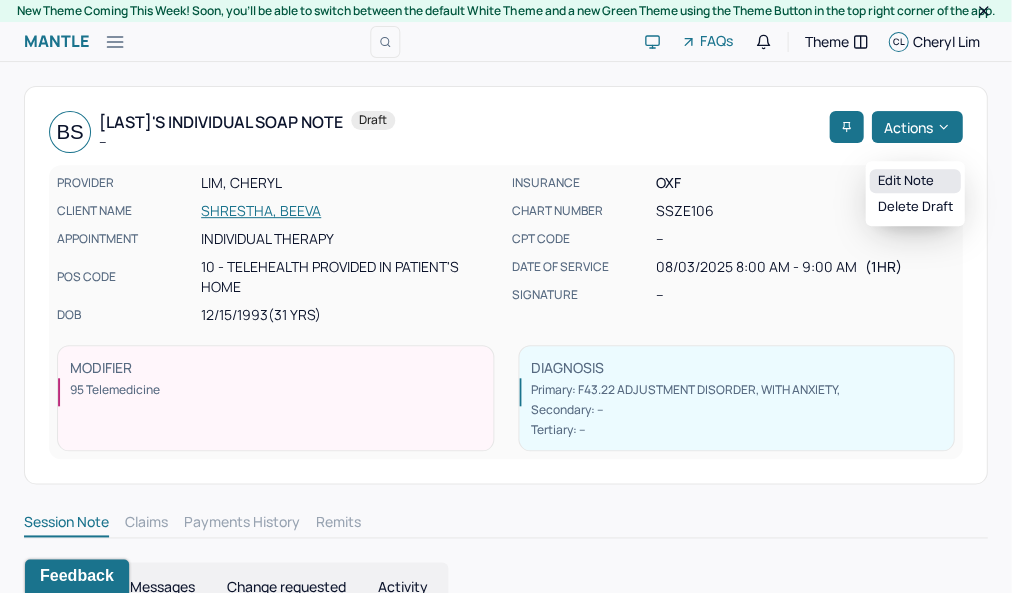 click on "Edit note" at bounding box center (914, 181) 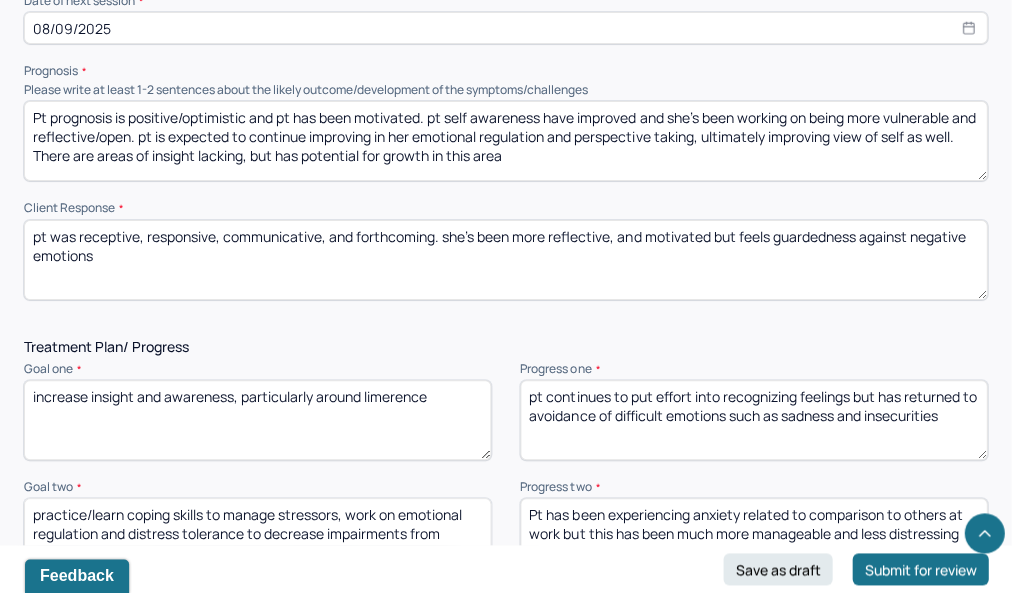 scroll, scrollTop: 2422, scrollLeft: 0, axis: vertical 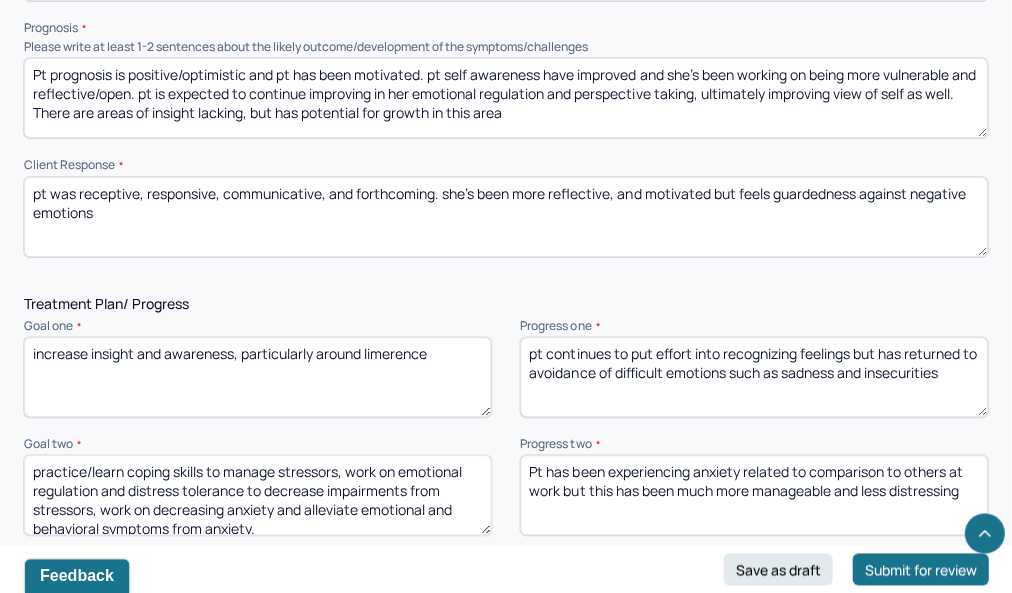 drag, startPoint x: 432, startPoint y: 83, endPoint x: 164, endPoint y: 104, distance: 268.8215 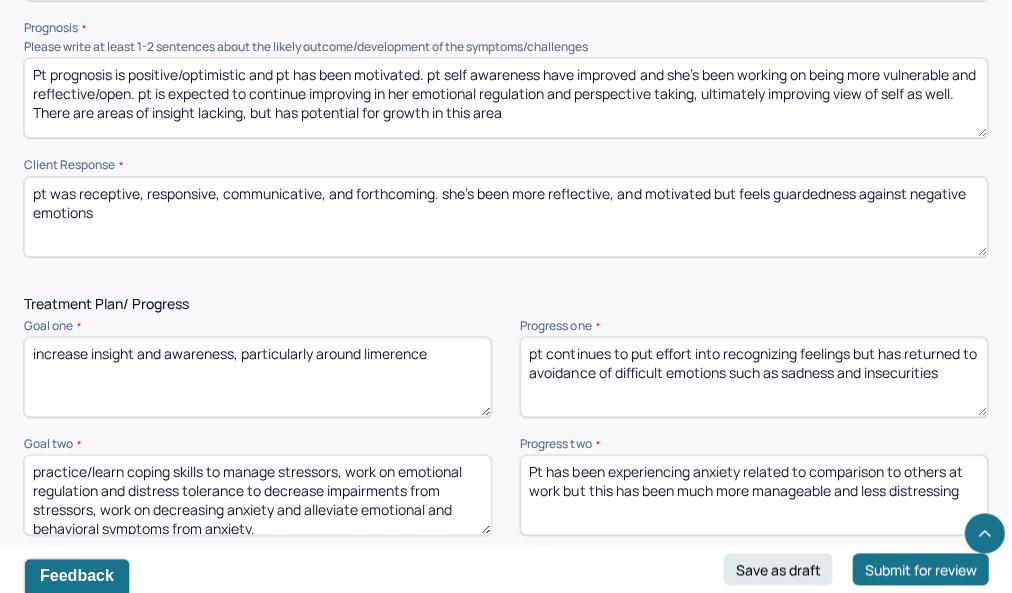 click on "Pt prognosis is positive/optimistic and pt has been motivated. pt self awareness have improved and she's been working on being more vulnerable and reflective/open. pt is expected to continue improving in her emotional regulation and perspective taking, ultimately improving view of self as well. There are areas of insight lacking, but has potential for growth in this area" at bounding box center (505, 98) 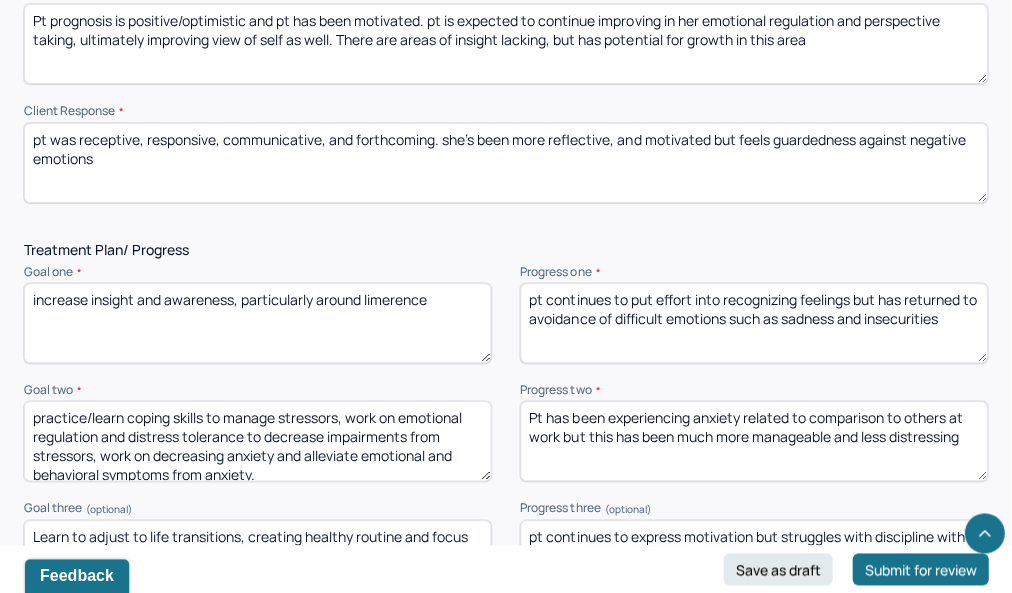 scroll, scrollTop: 2476, scrollLeft: 0, axis: vertical 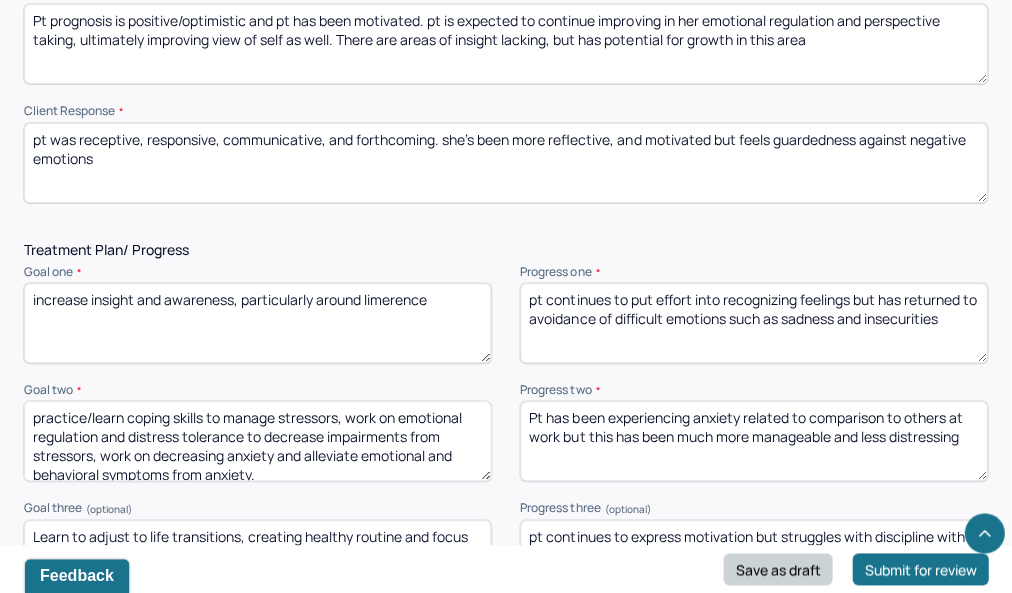 type on "Pt prognosis is positive/optimistic and pt has been motivated. pt is expected to continue improving in her emotional regulation and perspective taking, ultimately improving view of self as well. There are areas of insight lacking, but has potential for growth in this area" 